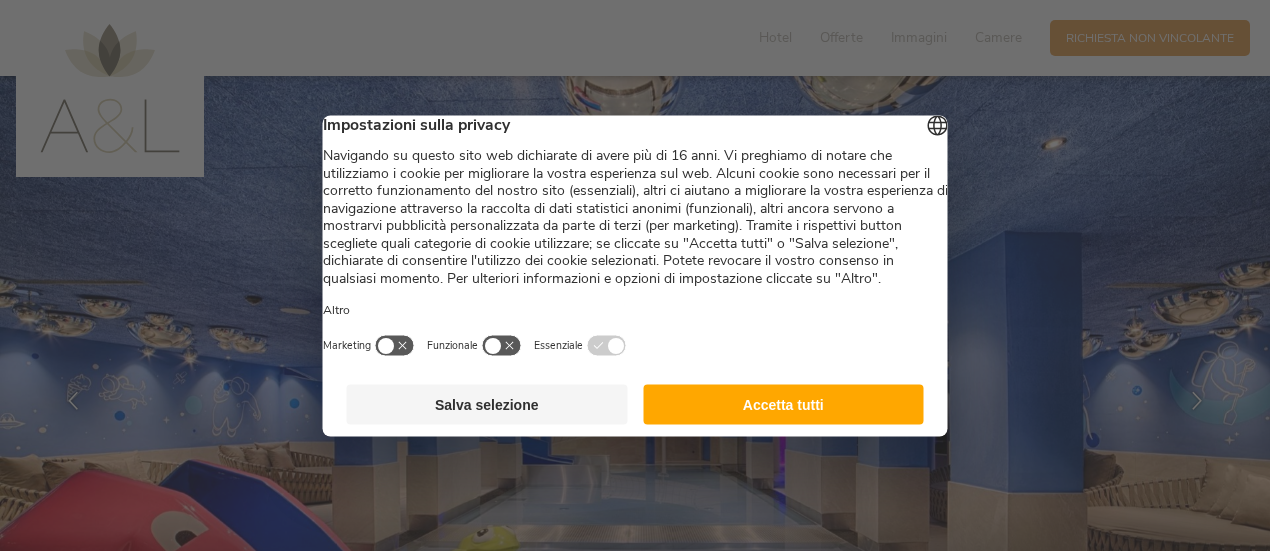 scroll, scrollTop: 0, scrollLeft: 0, axis: both 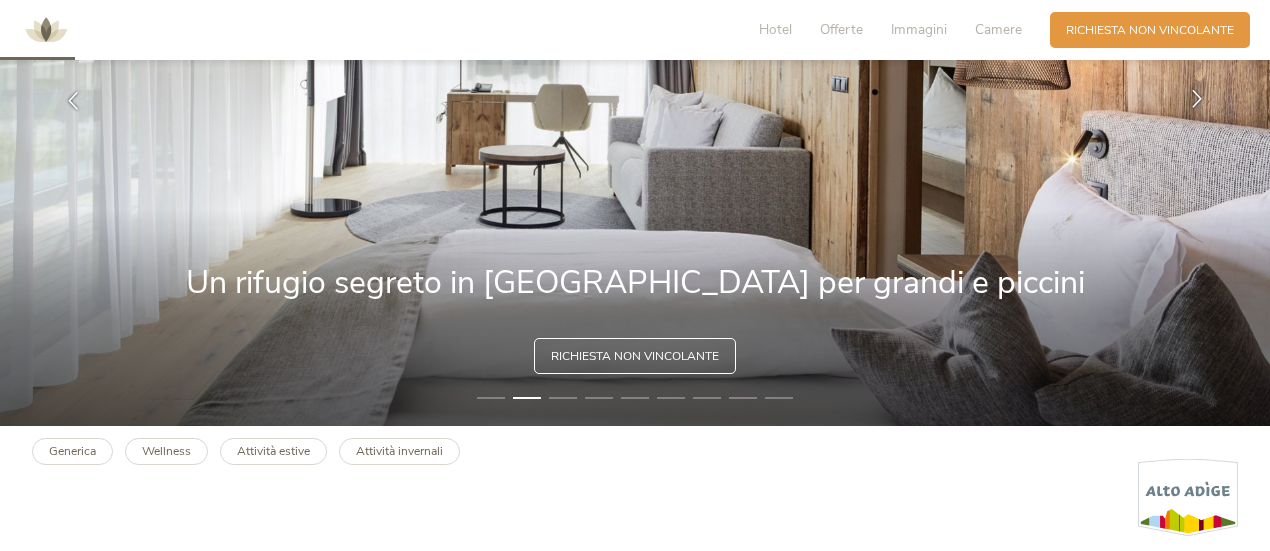 click at bounding box center (1197, 99) 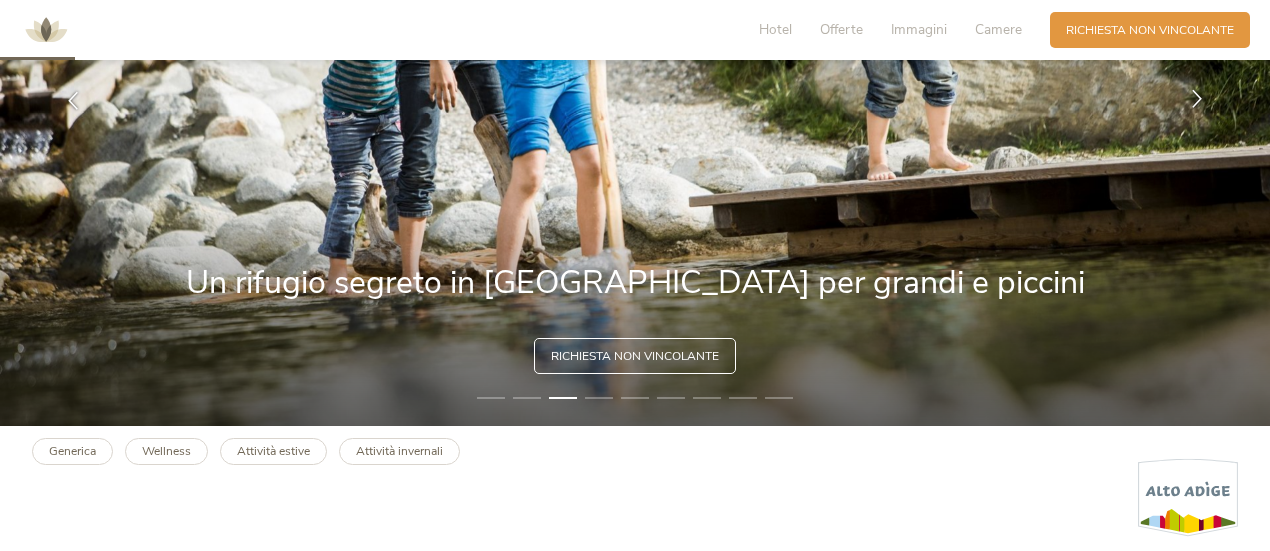 click at bounding box center (1197, 99) 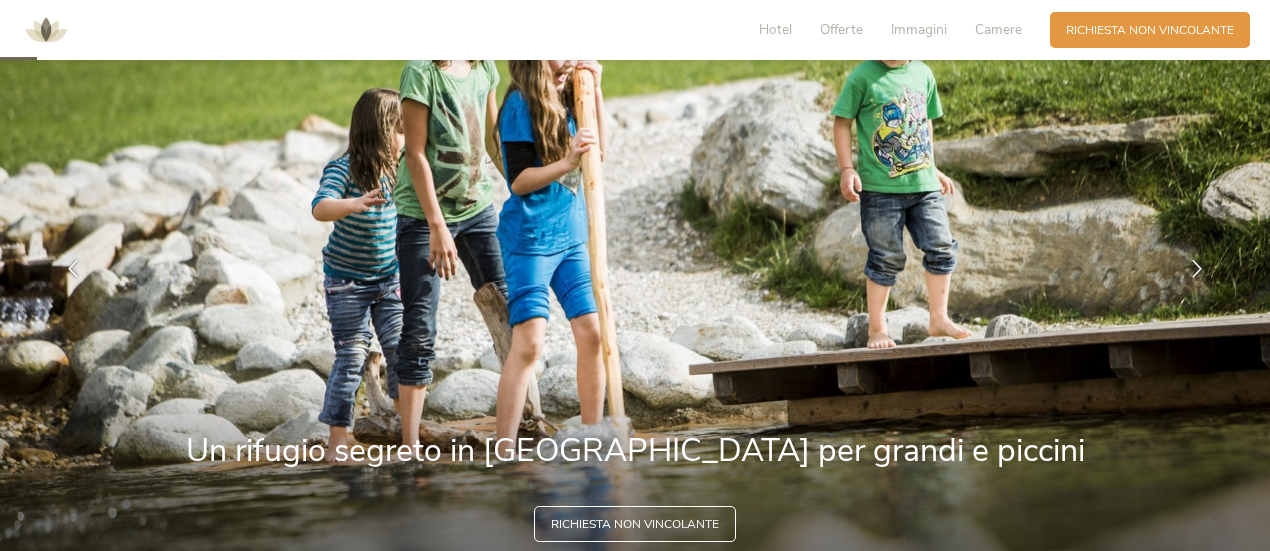 scroll, scrollTop: 100, scrollLeft: 0, axis: vertical 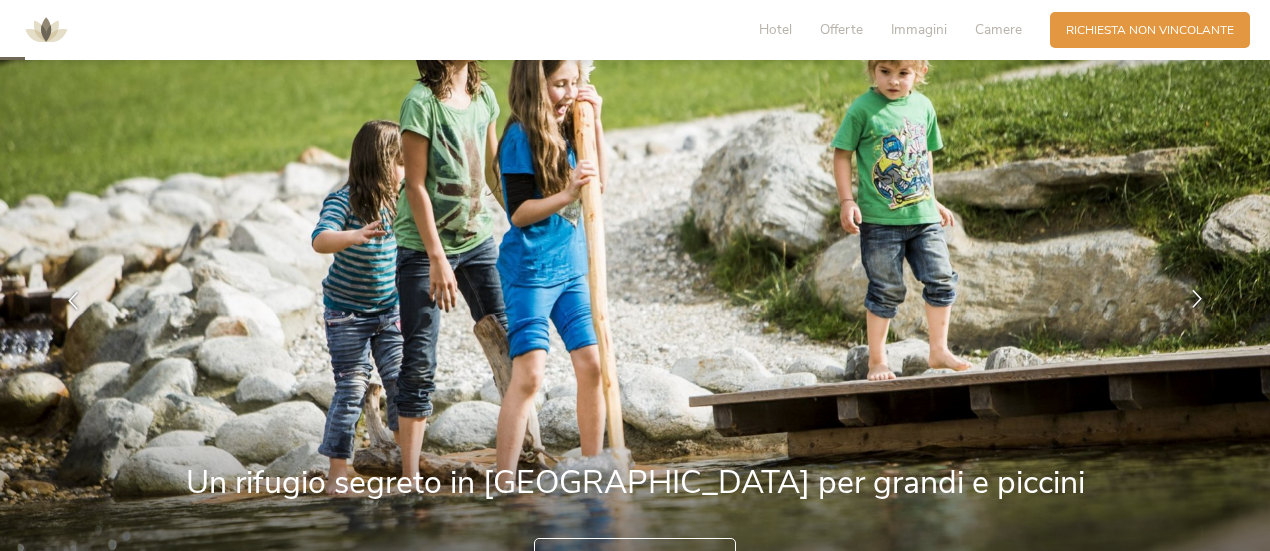 click at bounding box center (1197, 299) 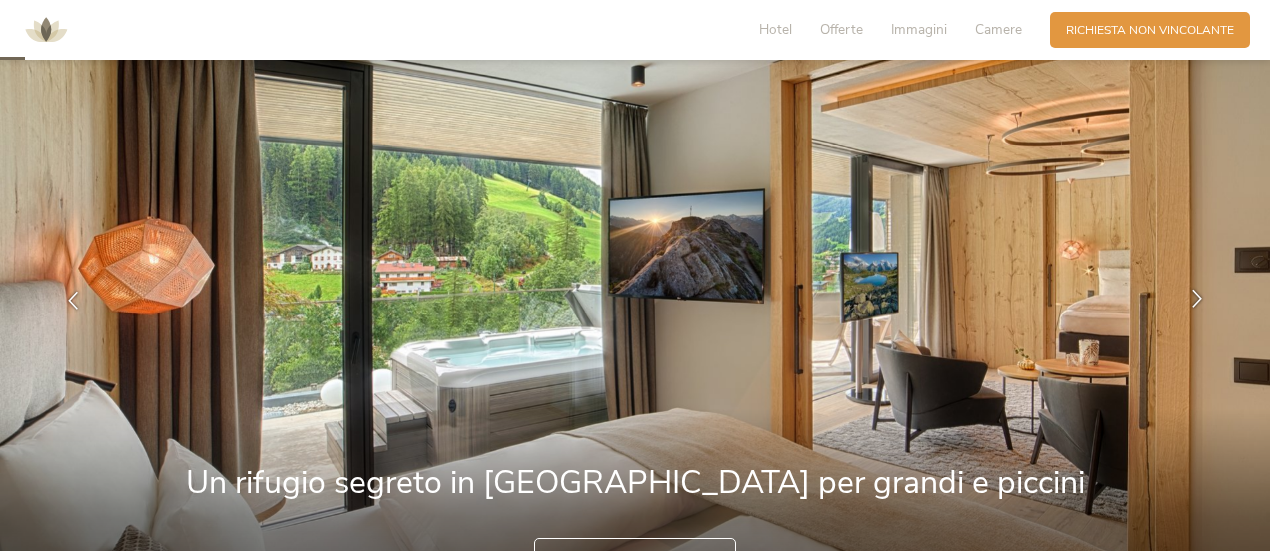 click at bounding box center (1197, 299) 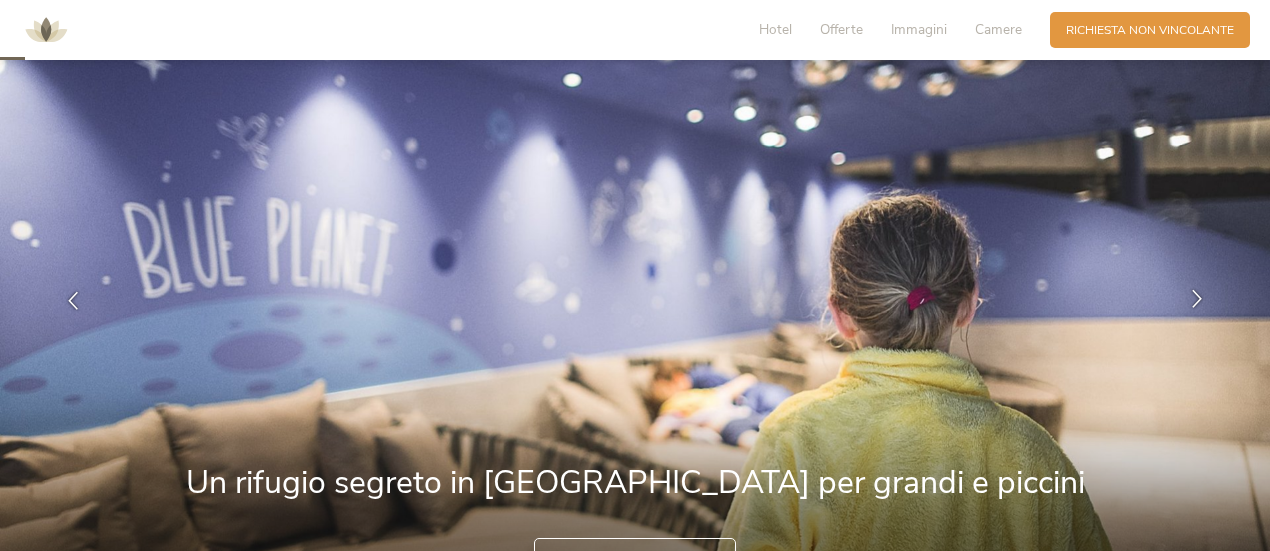 click at bounding box center (1197, 299) 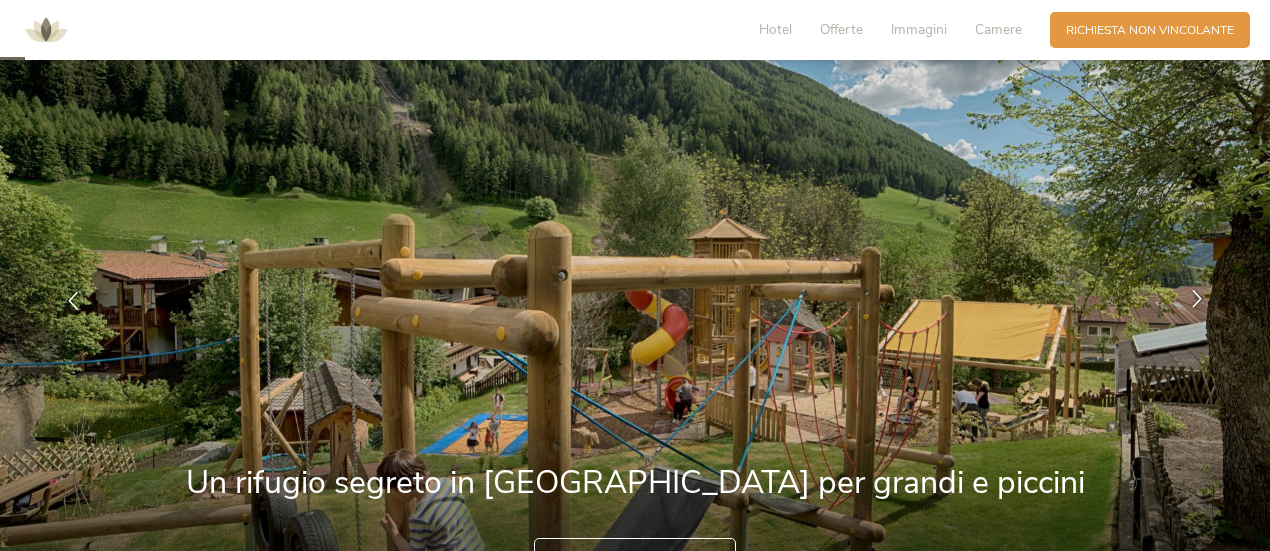 click at bounding box center (1197, 299) 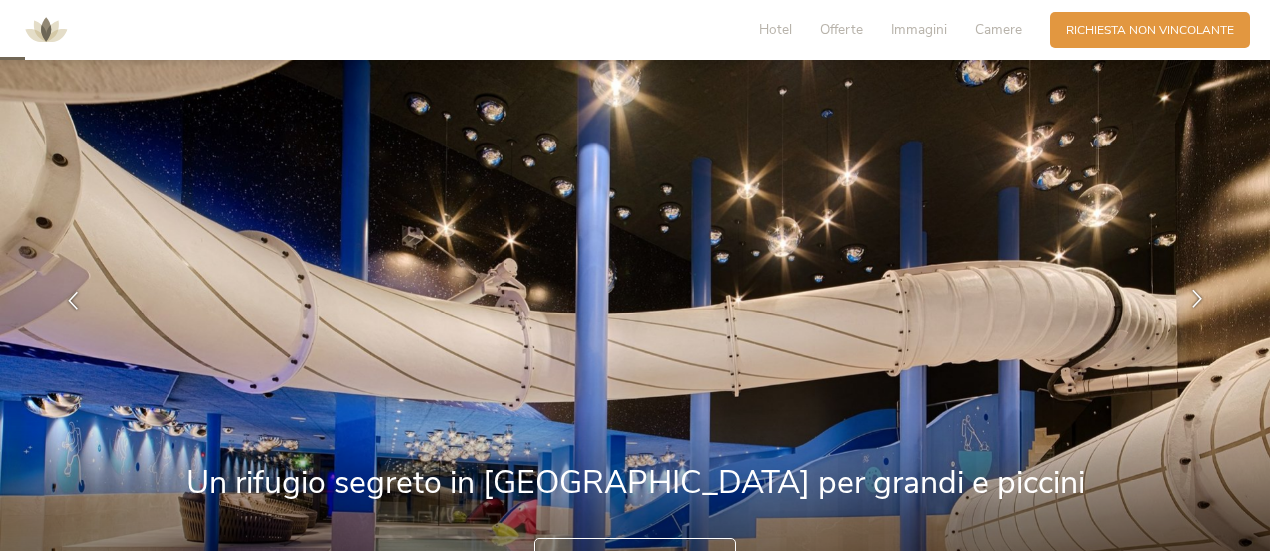 click at bounding box center [1197, 299] 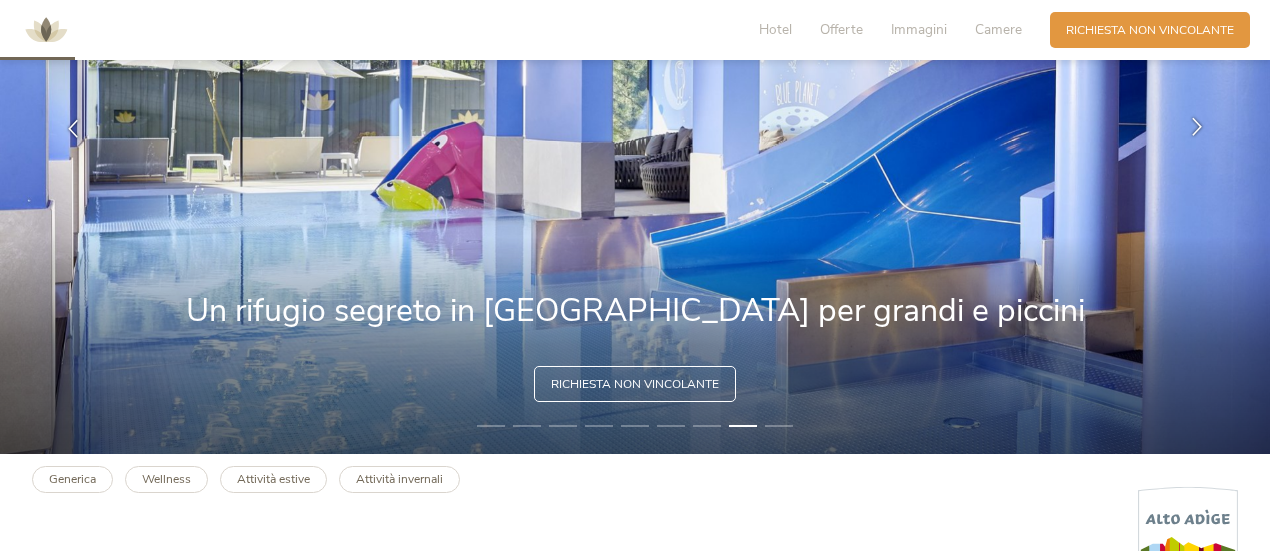 scroll, scrollTop: 300, scrollLeft: 0, axis: vertical 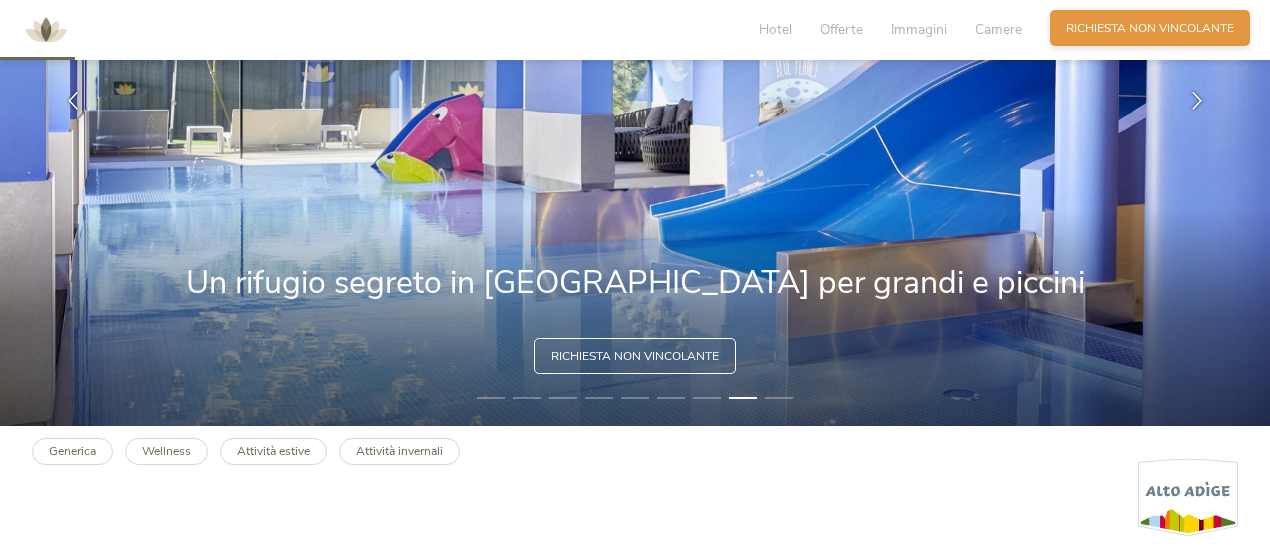 click on "Richiesta Richiesta non vincolante" at bounding box center (1150, 28) 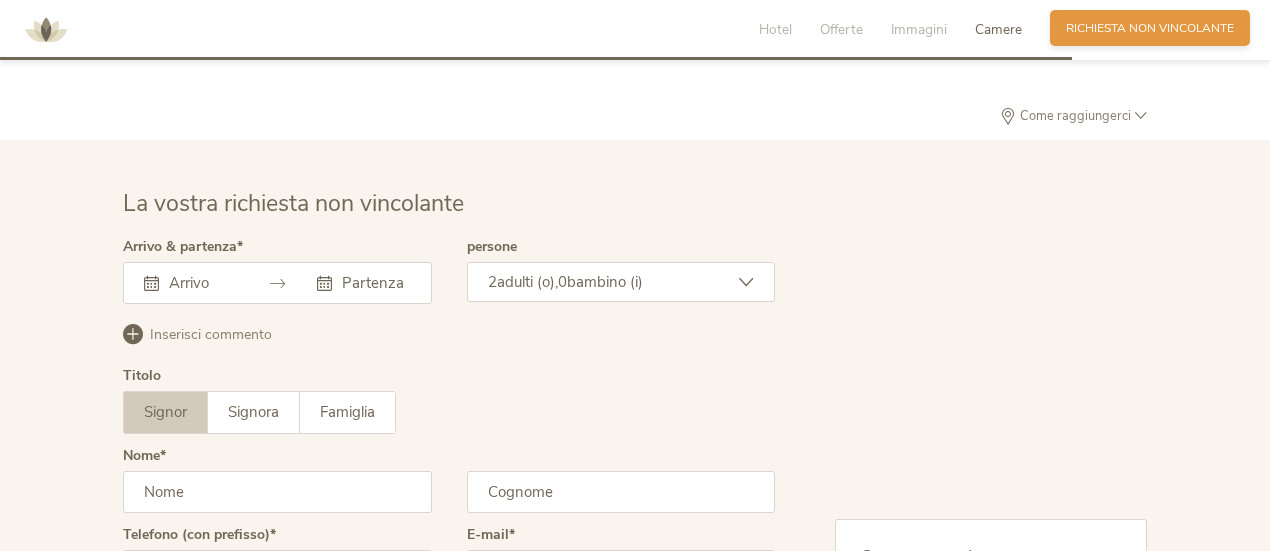 scroll, scrollTop: 4823, scrollLeft: 0, axis: vertical 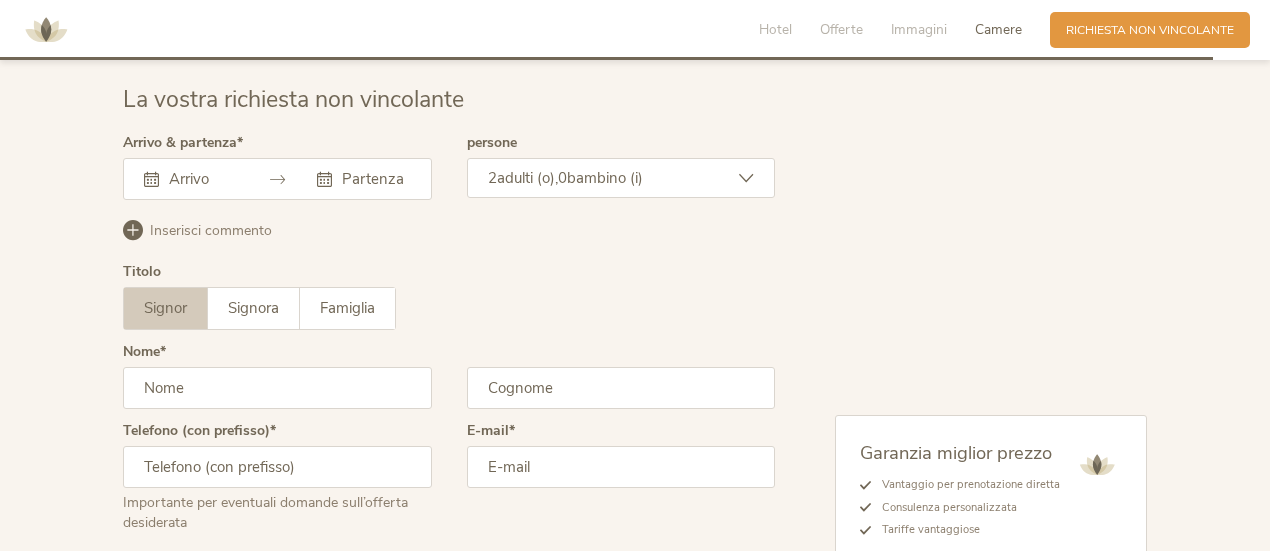 click at bounding box center [277, 179] 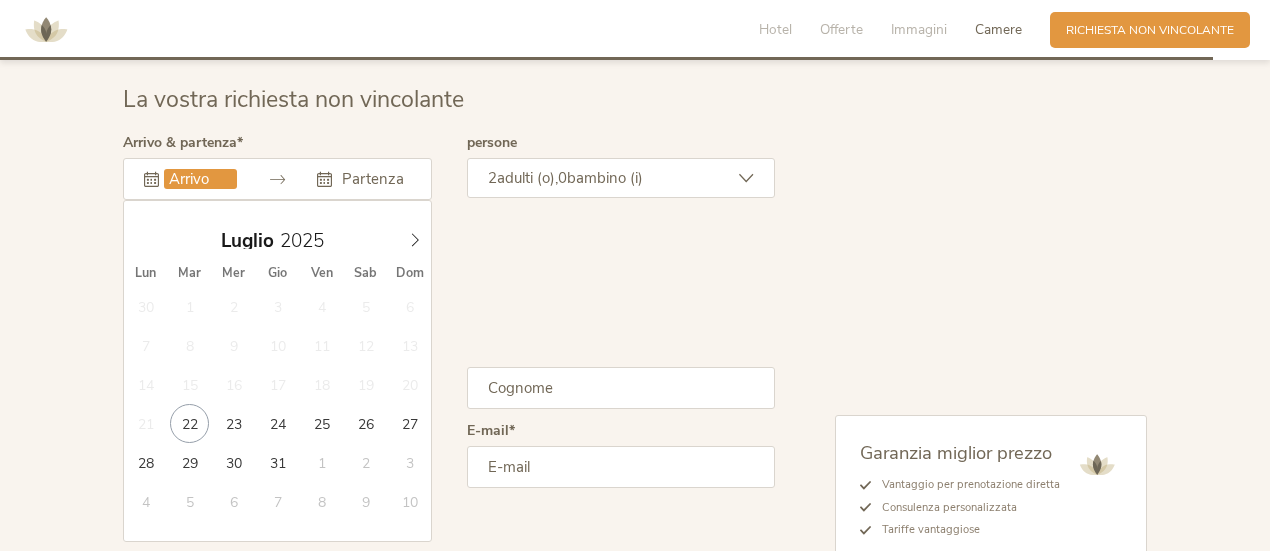 click at bounding box center (200, 179) 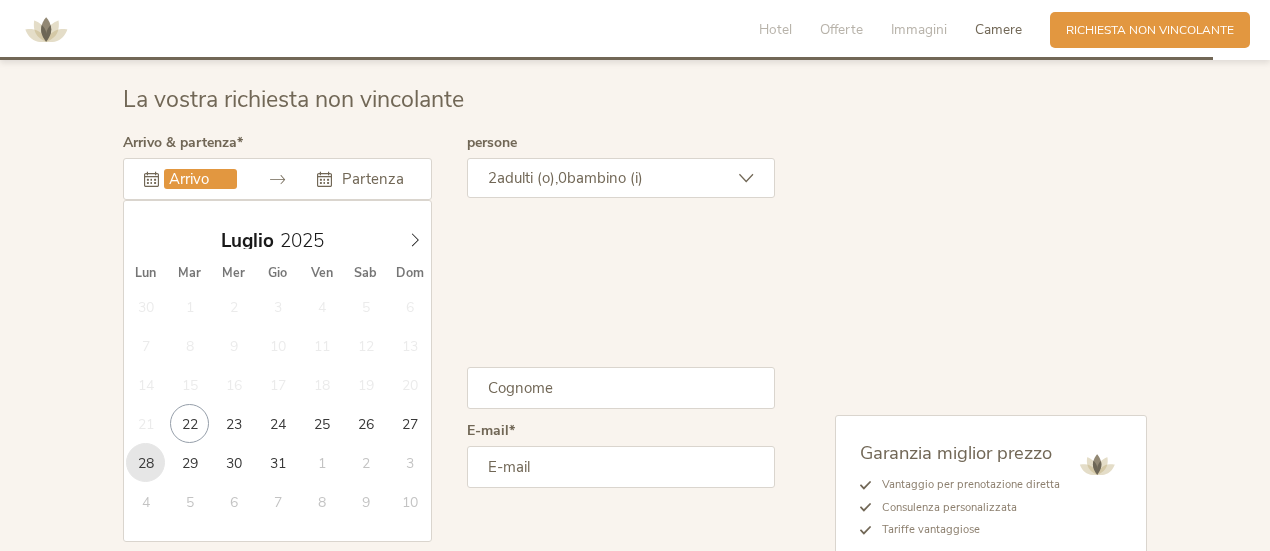 type on "28.07.2025" 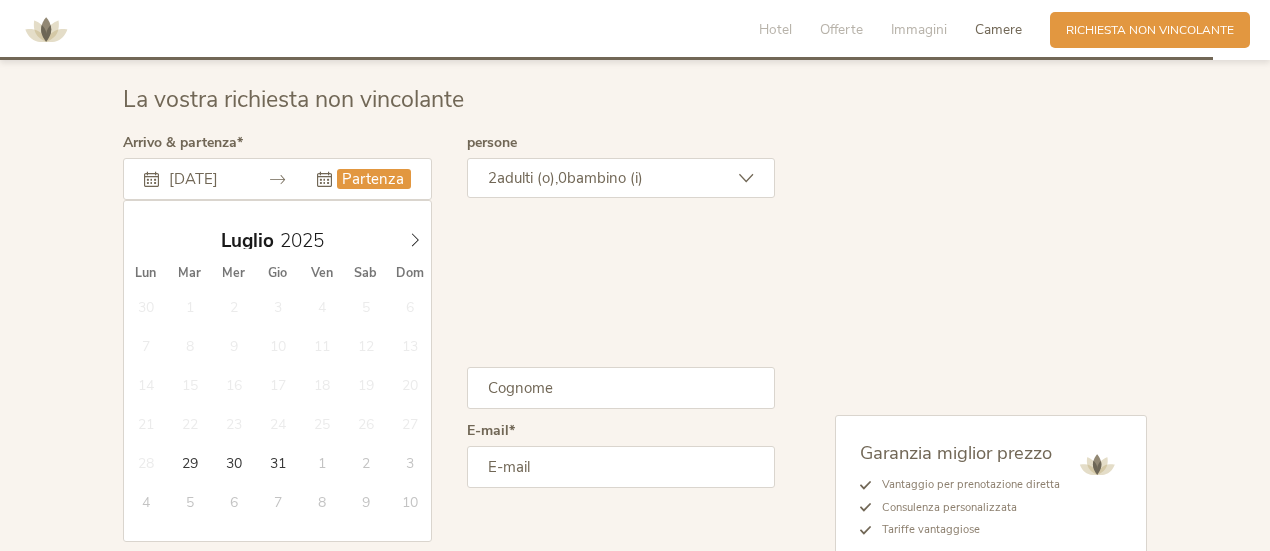 click at bounding box center (373, 179) 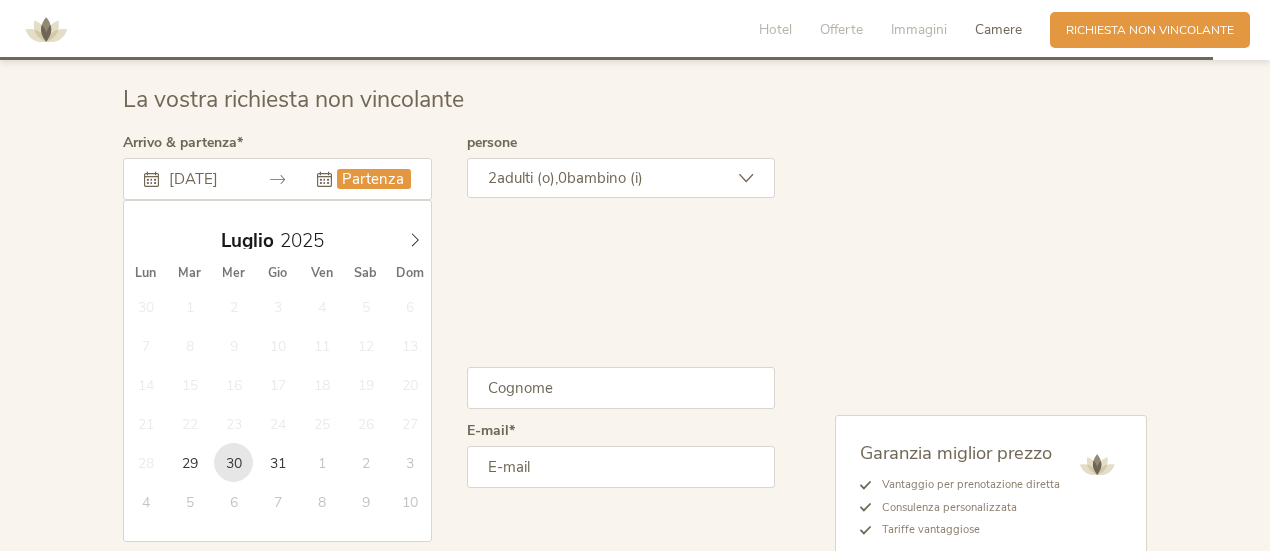 type on "30.07.2025" 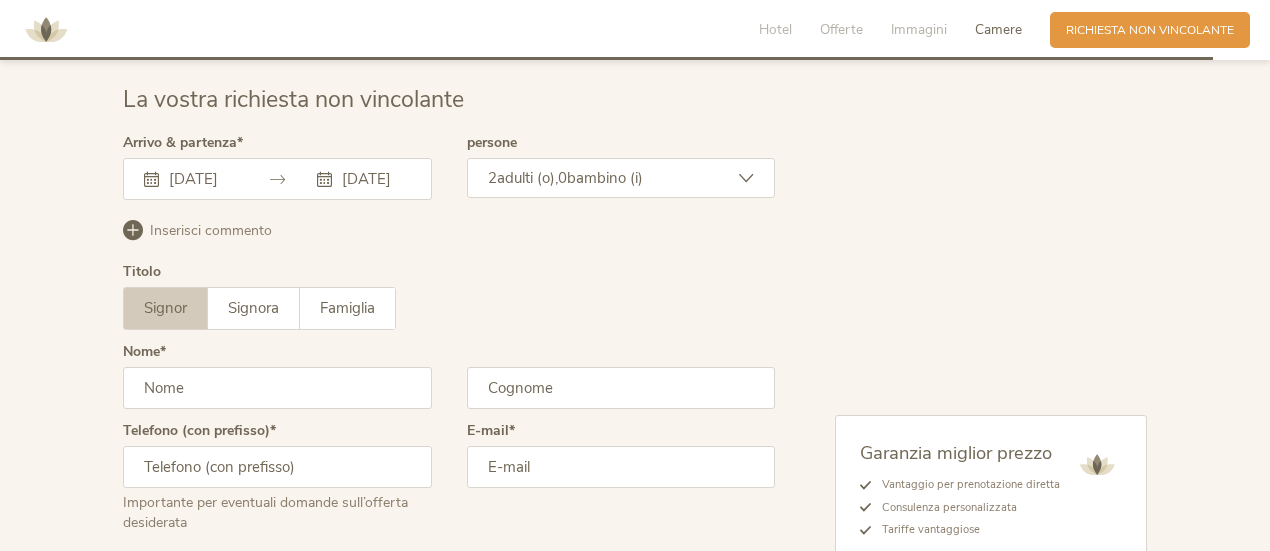 click at bounding box center (746, 178) 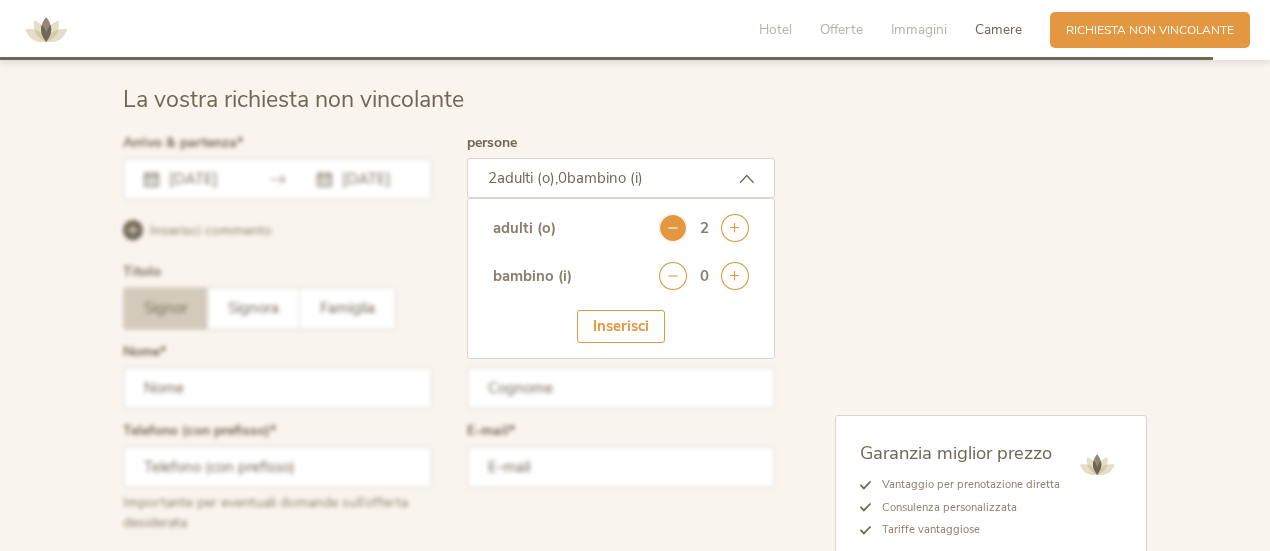 click at bounding box center [673, 228] 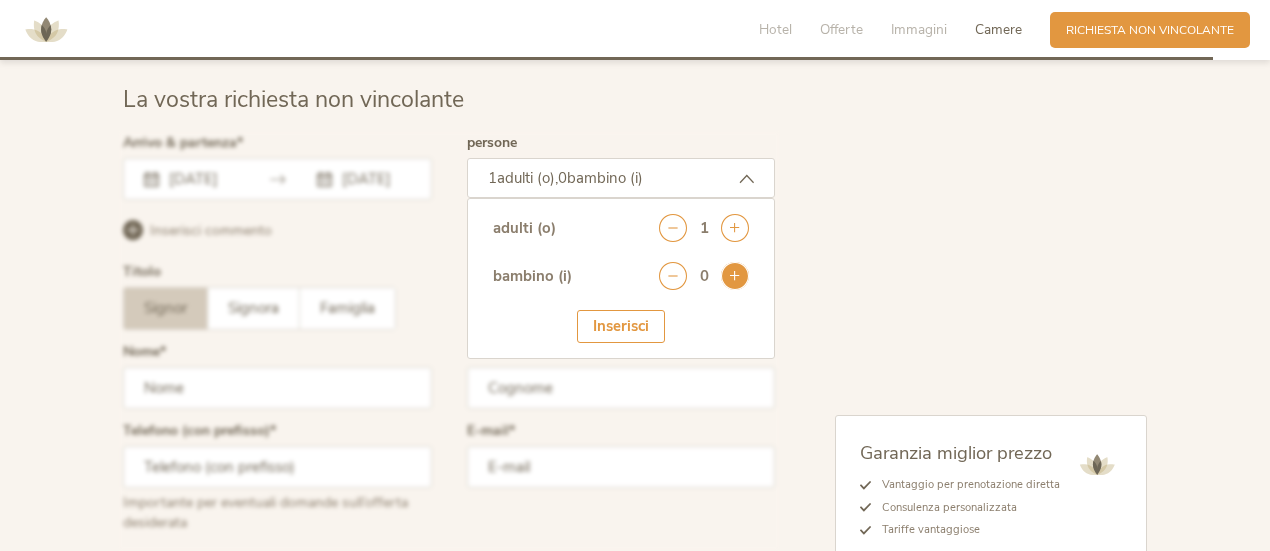 click at bounding box center (735, 276) 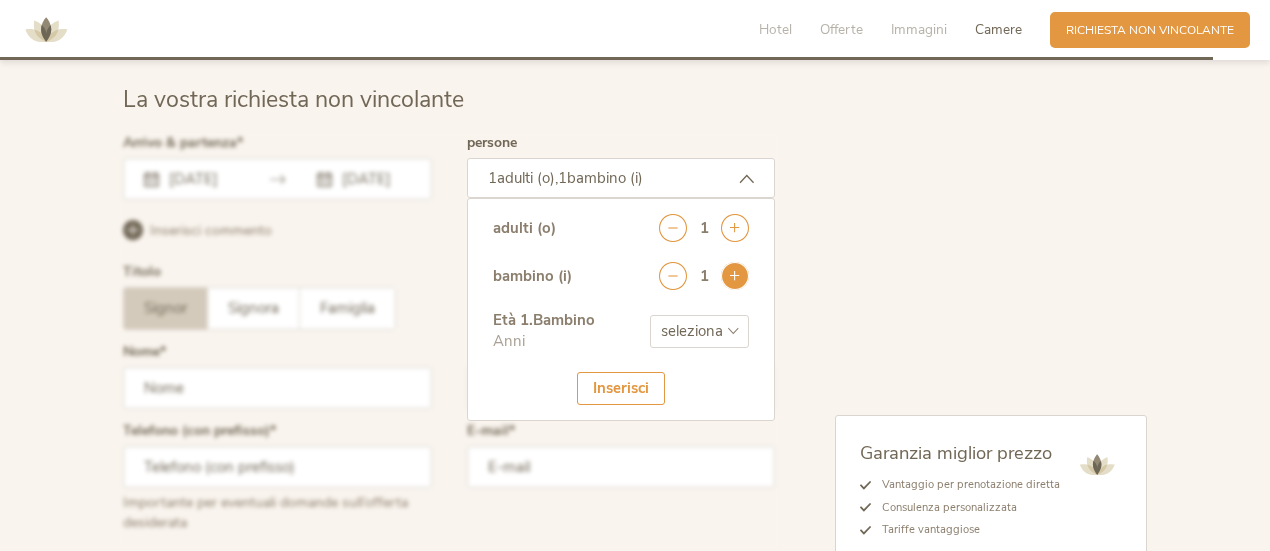 click at bounding box center [735, 276] 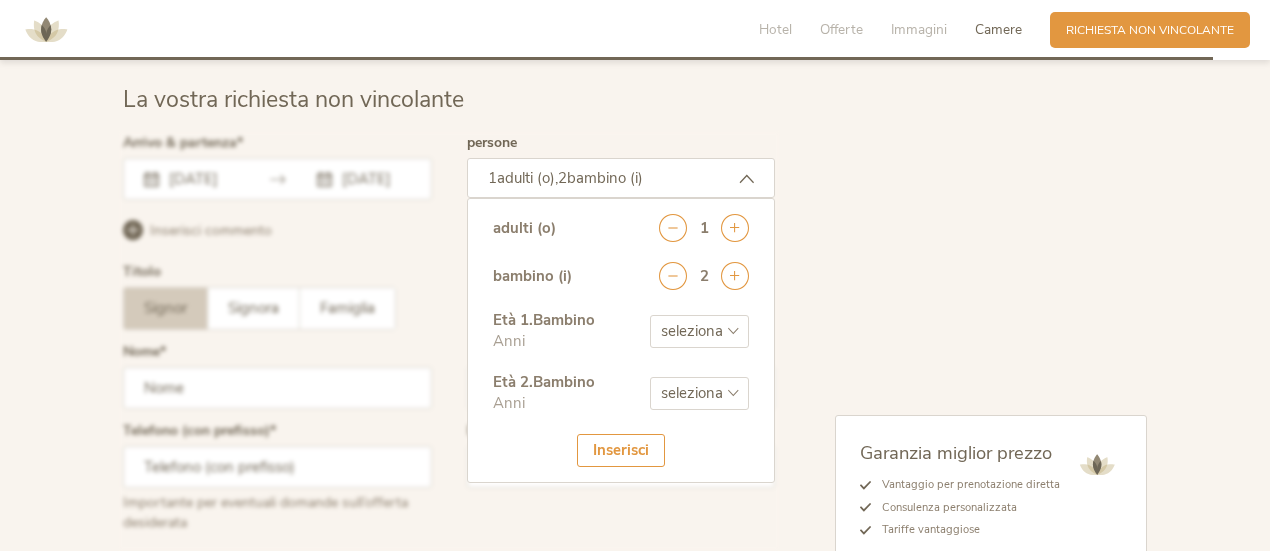 click on "seleziona   0 1 2 3 4 5 6 7 8 9 10 11 12 13 14 15 16 17" at bounding box center (699, 331) 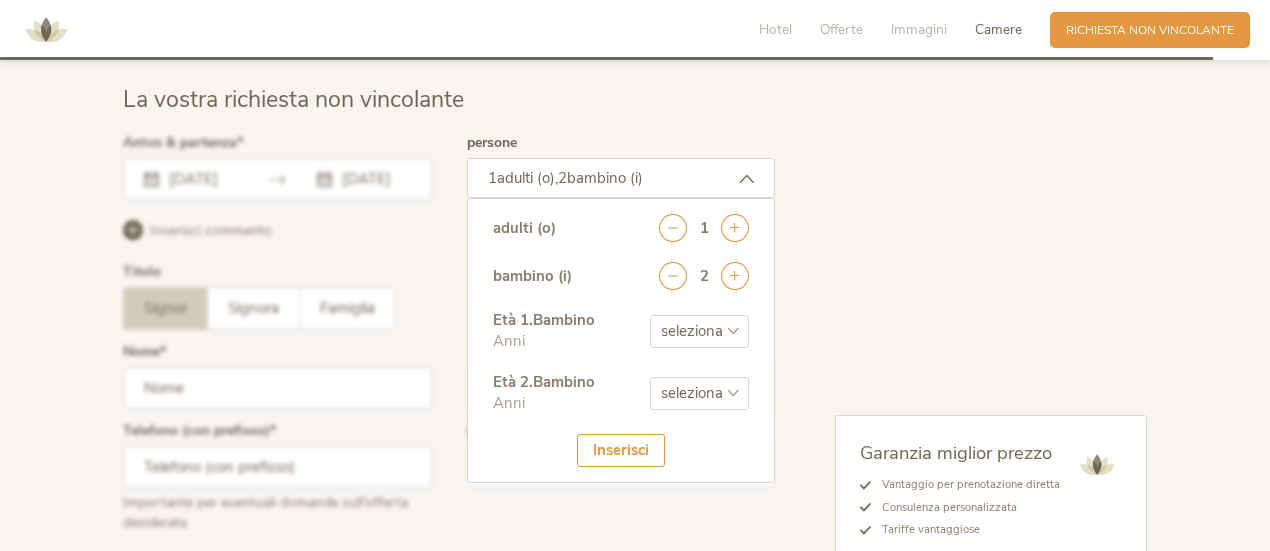 select on "13" 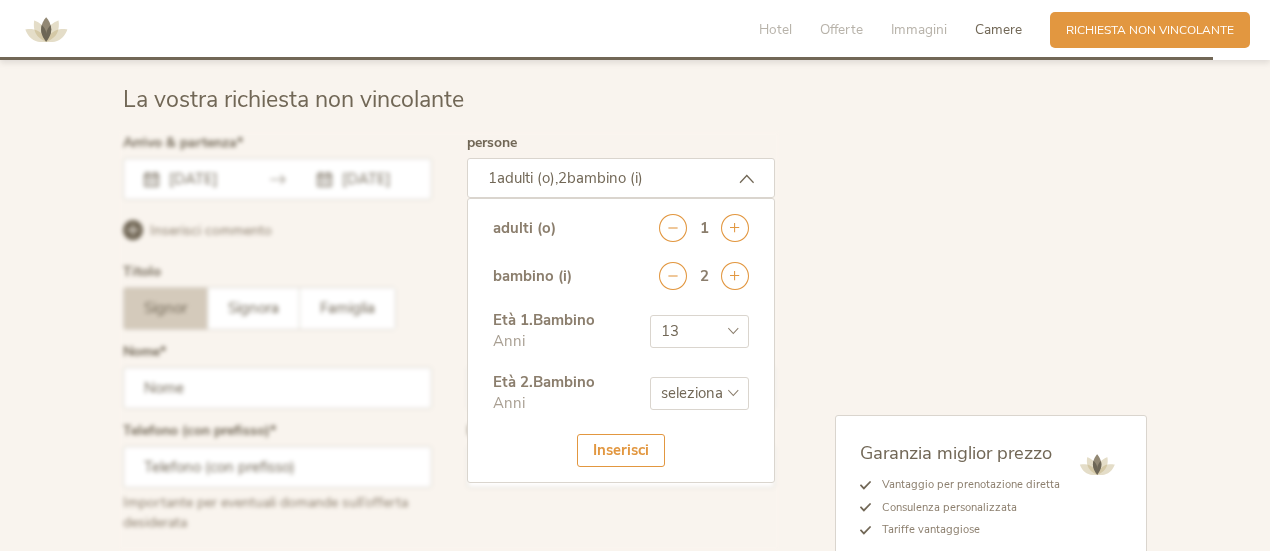 click on "seleziona   0 1 2 3 4 5 6 7 8 9 10 11 12 13 14 15 16 17" at bounding box center (699, 331) 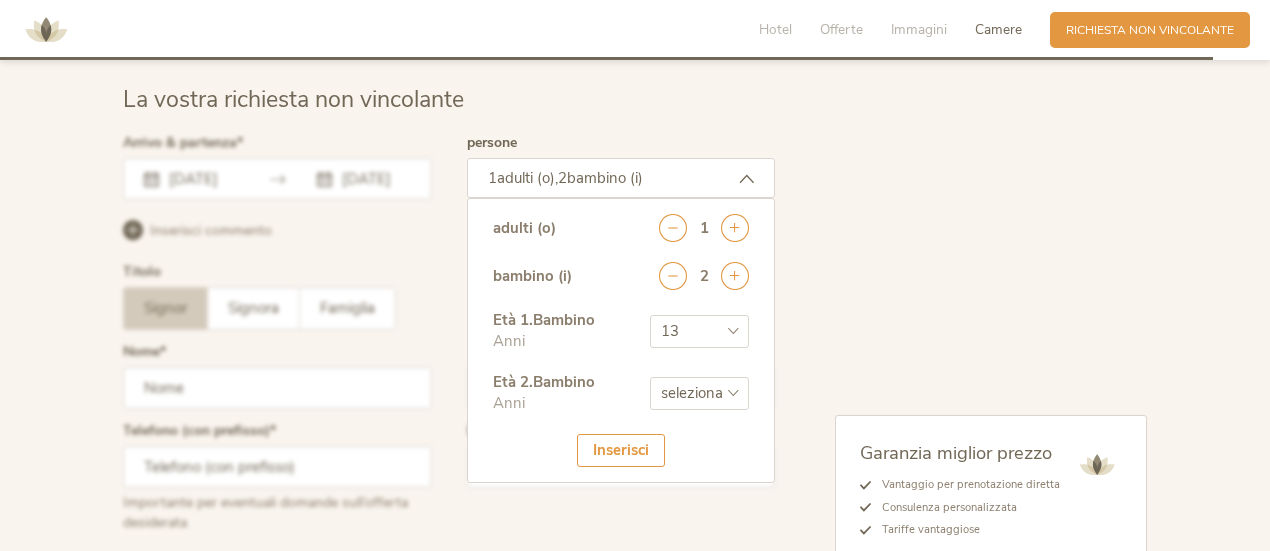 click on "seleziona   0 1 2 3 4 5 6 7 8 9 10 11 12 13 14 15 16 17" at bounding box center [699, 393] 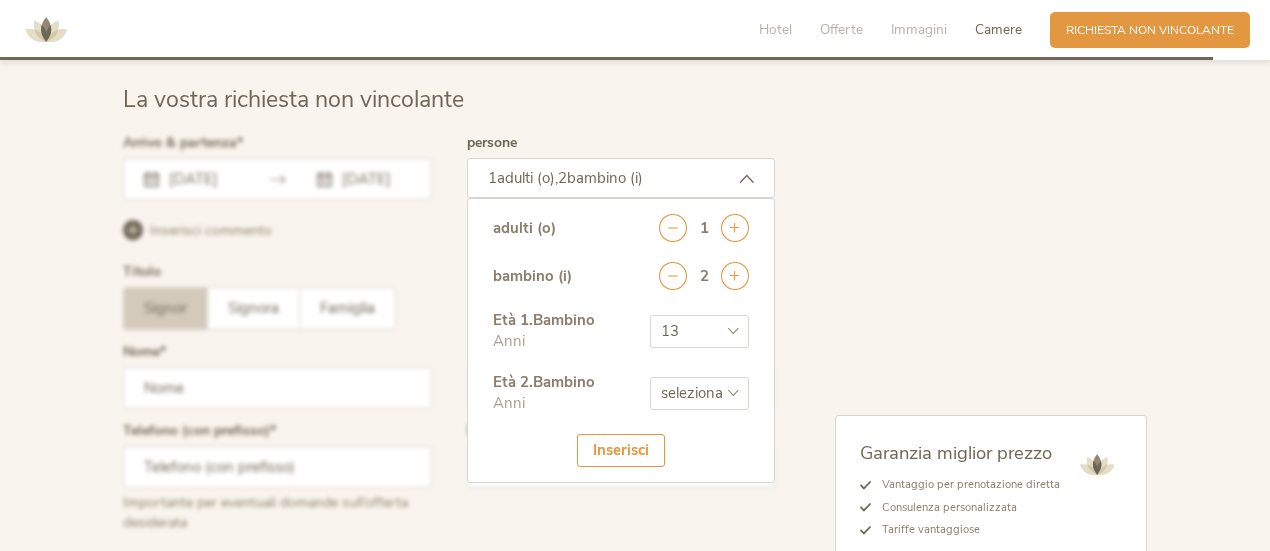 select on "8" 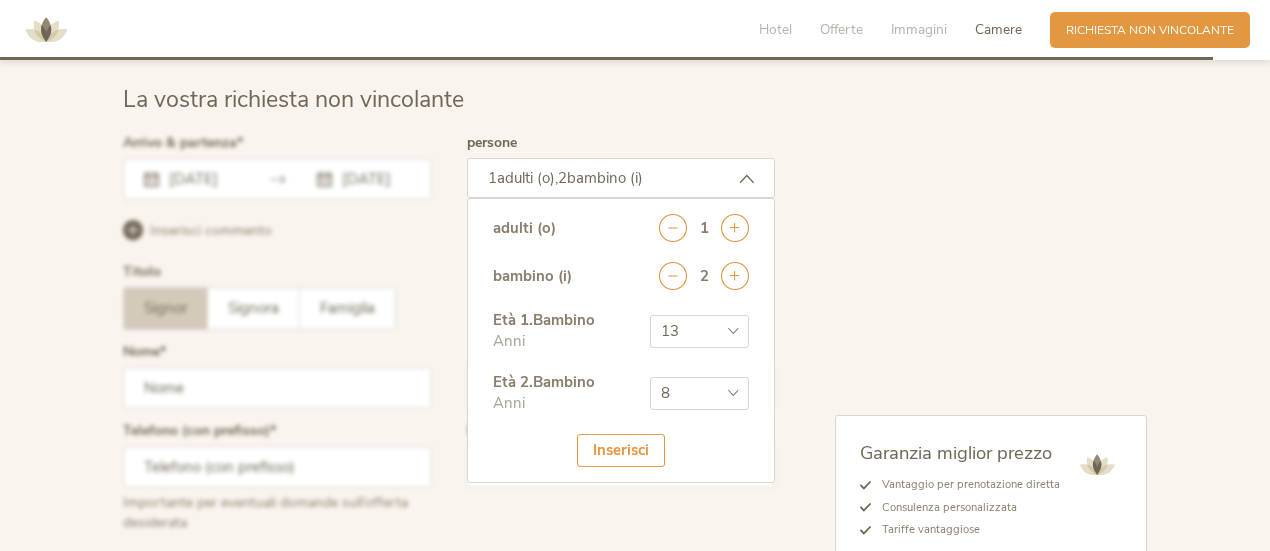 click on "seleziona   0 1 2 3 4 5 6 7 8 9 10 11 12 13 14 15 16 17" at bounding box center [699, 393] 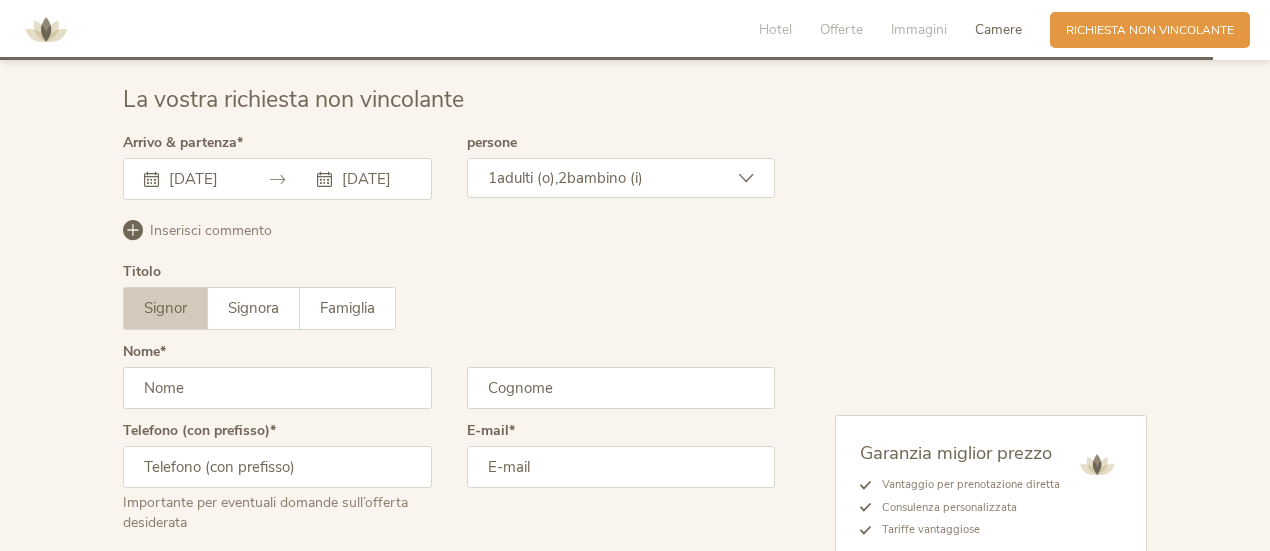 click at bounding box center (277, 388) 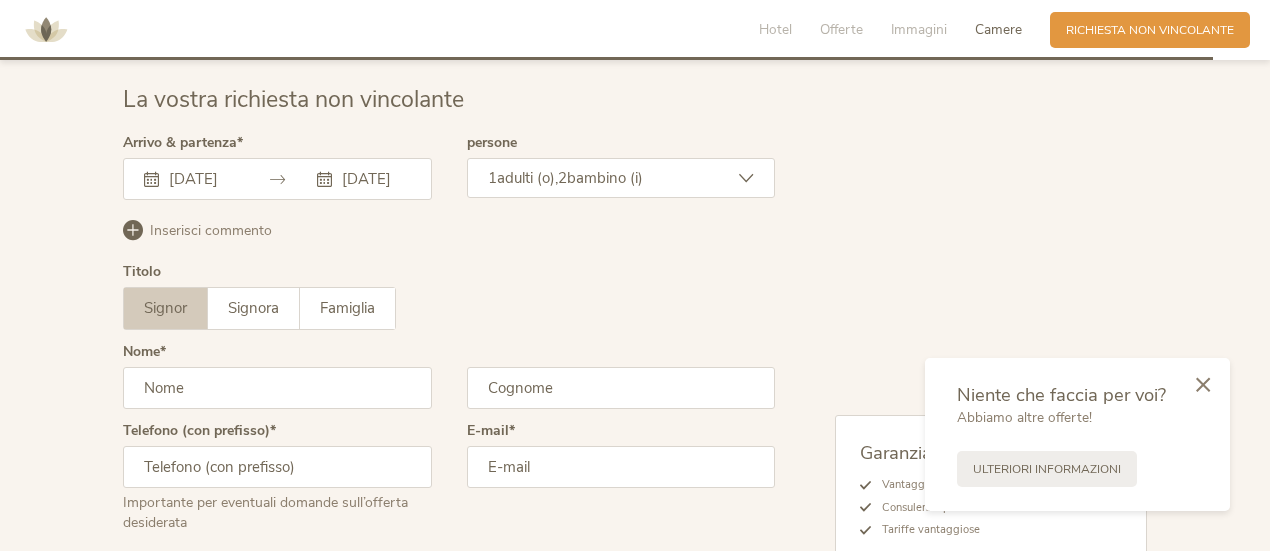 type on "Flavio" 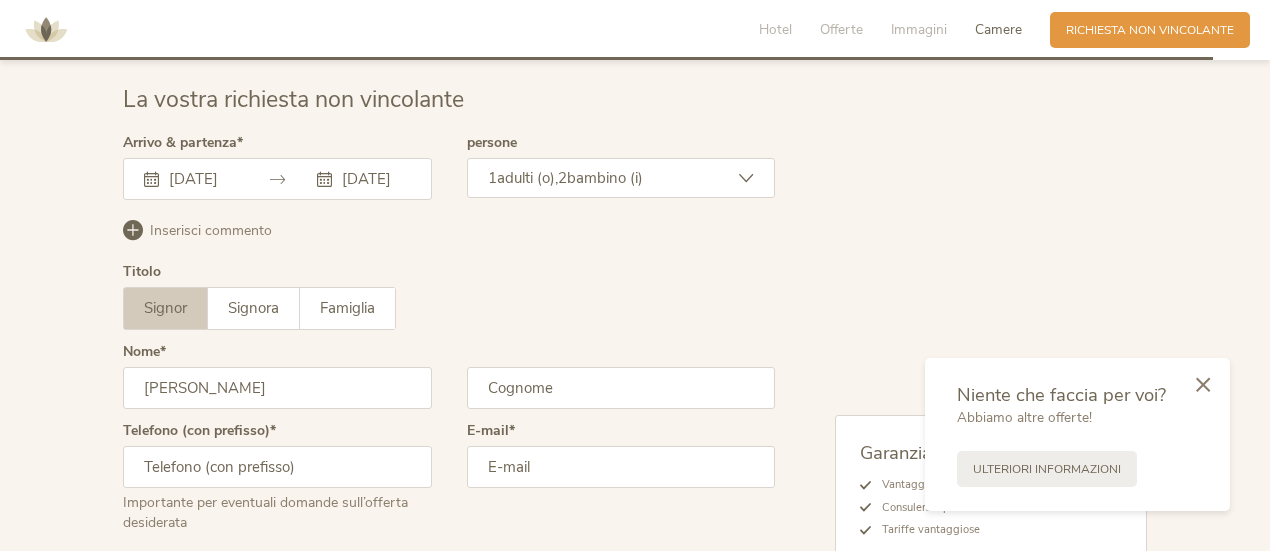type on "Lopez" 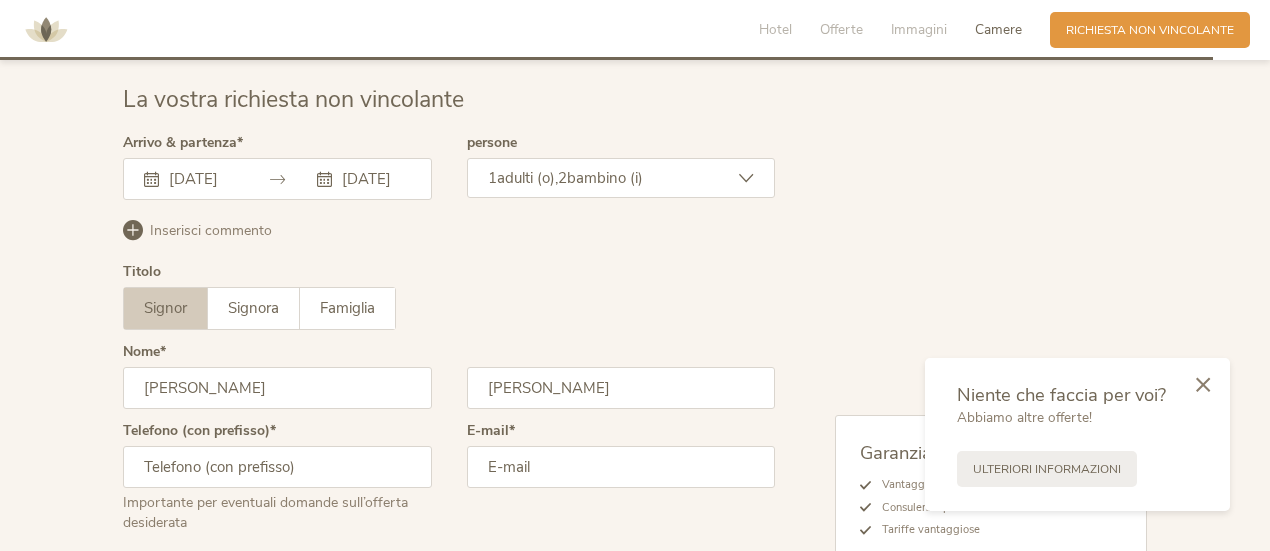 type on "3497578879" 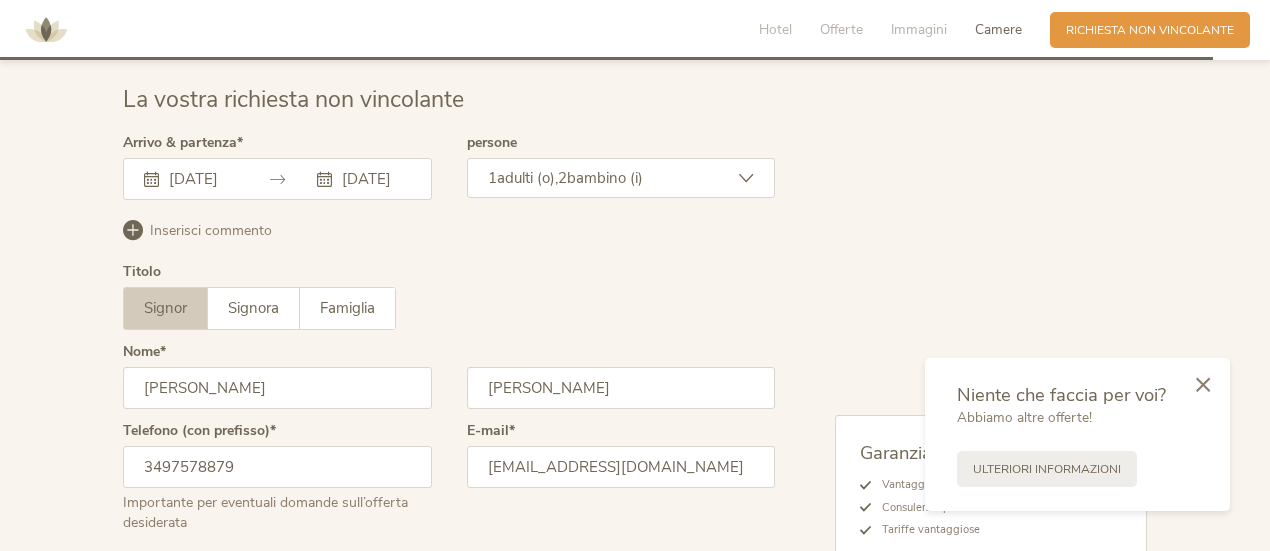 click on "Titolo
Signor Signora Famiglia
Signor
Signora
Famiglia" at bounding box center (449, 305) 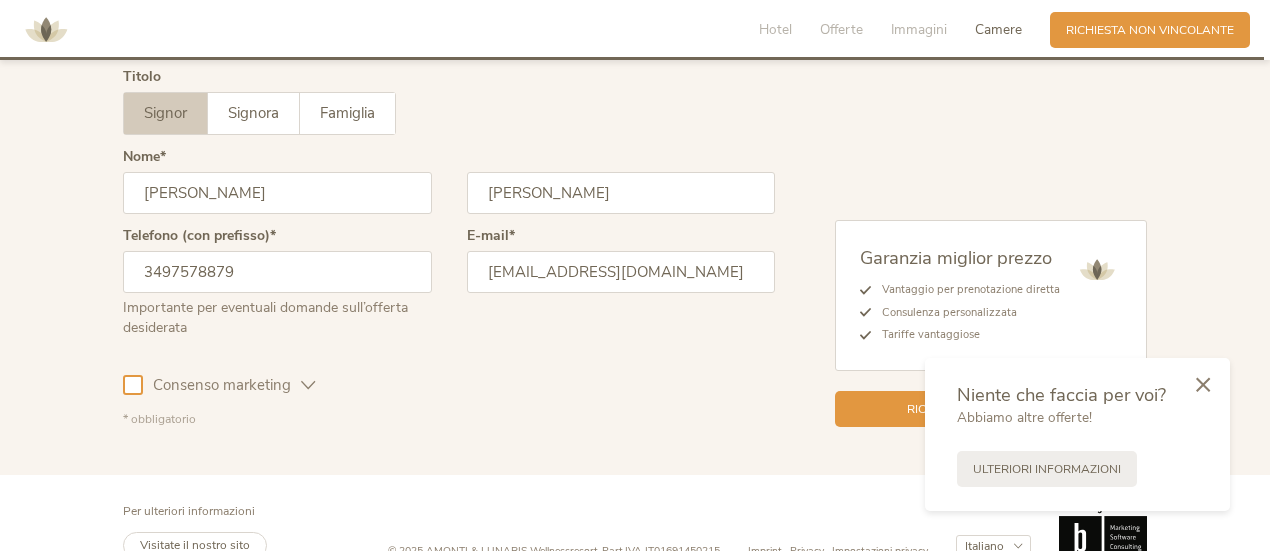 scroll, scrollTop: 5023, scrollLeft: 0, axis: vertical 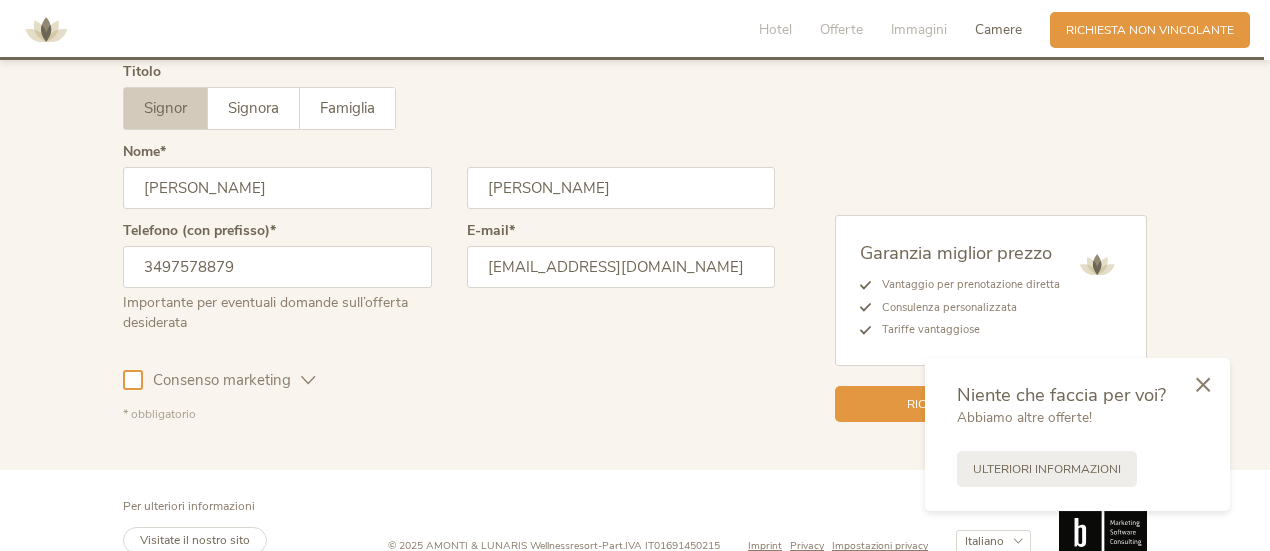 click on "Info@fiftyeightmilano.it" at bounding box center [621, 267] 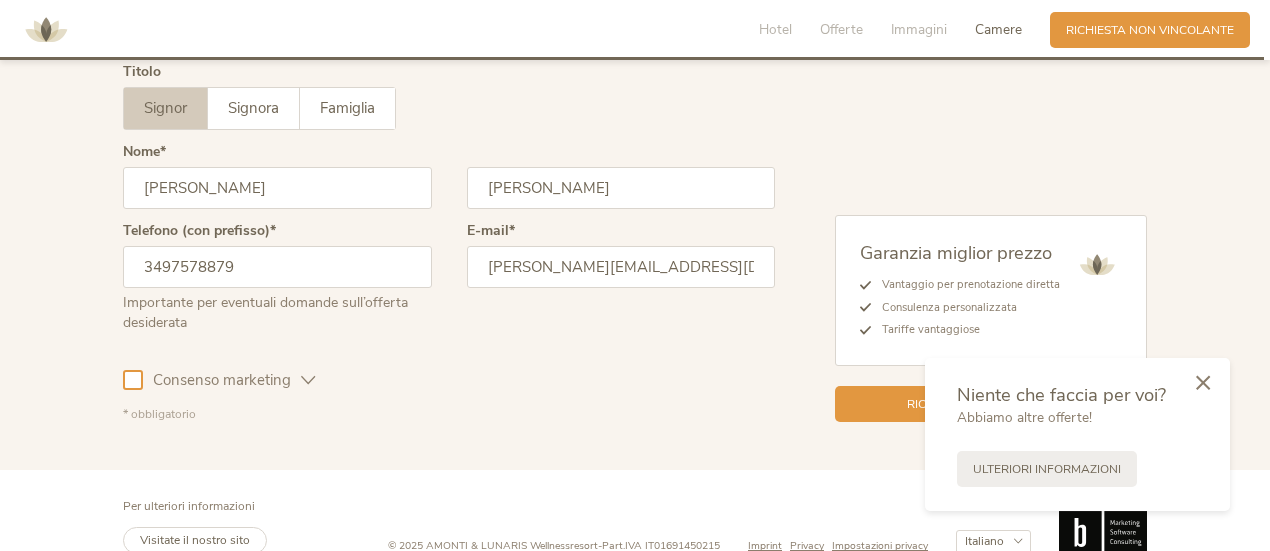 click at bounding box center (1203, 382) 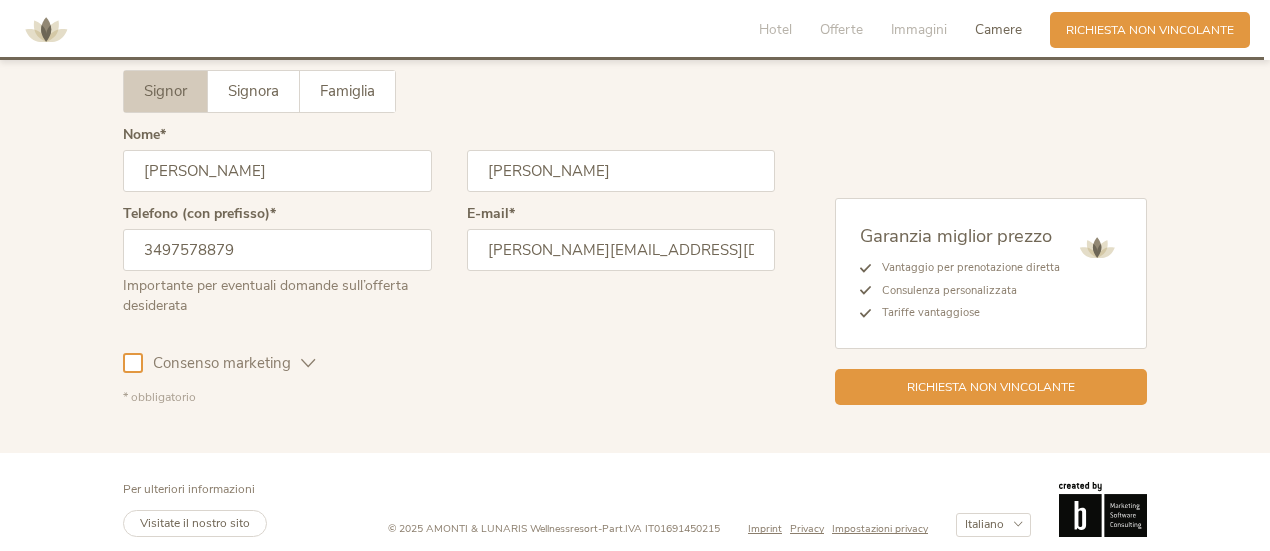 scroll, scrollTop: 5048, scrollLeft: 0, axis: vertical 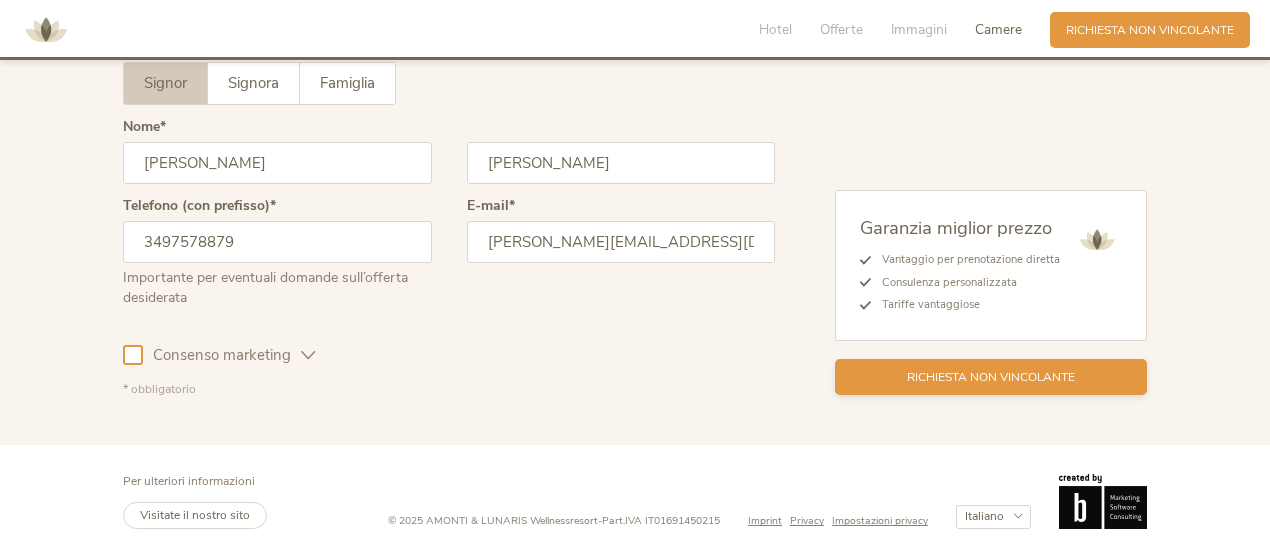 click on "Richiesta non vincolante" at bounding box center (991, 377) 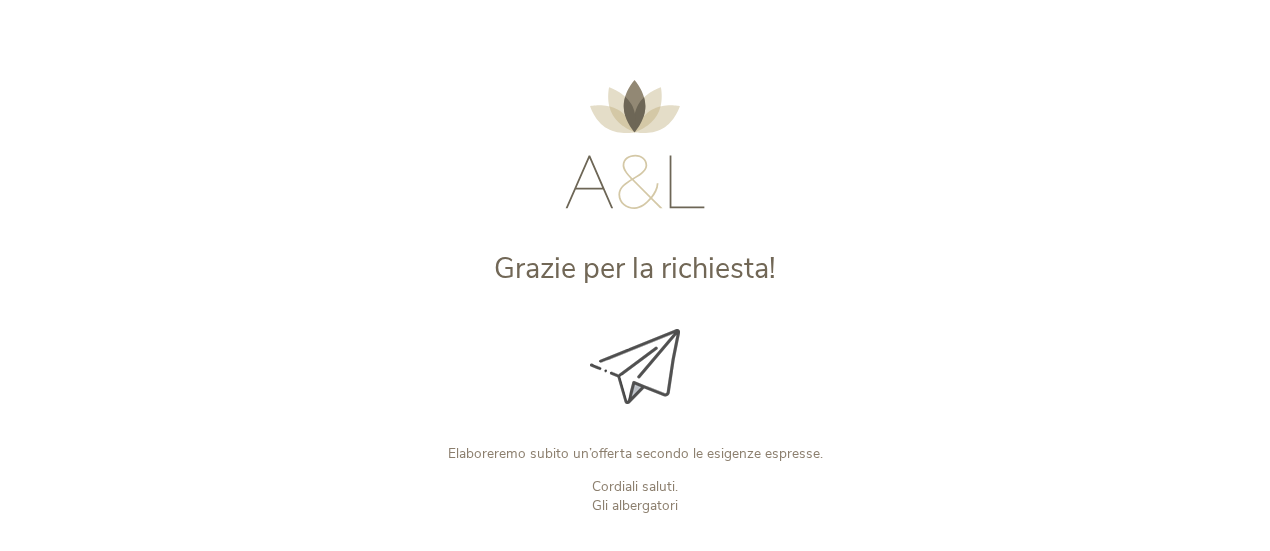 scroll, scrollTop: 0, scrollLeft: 0, axis: both 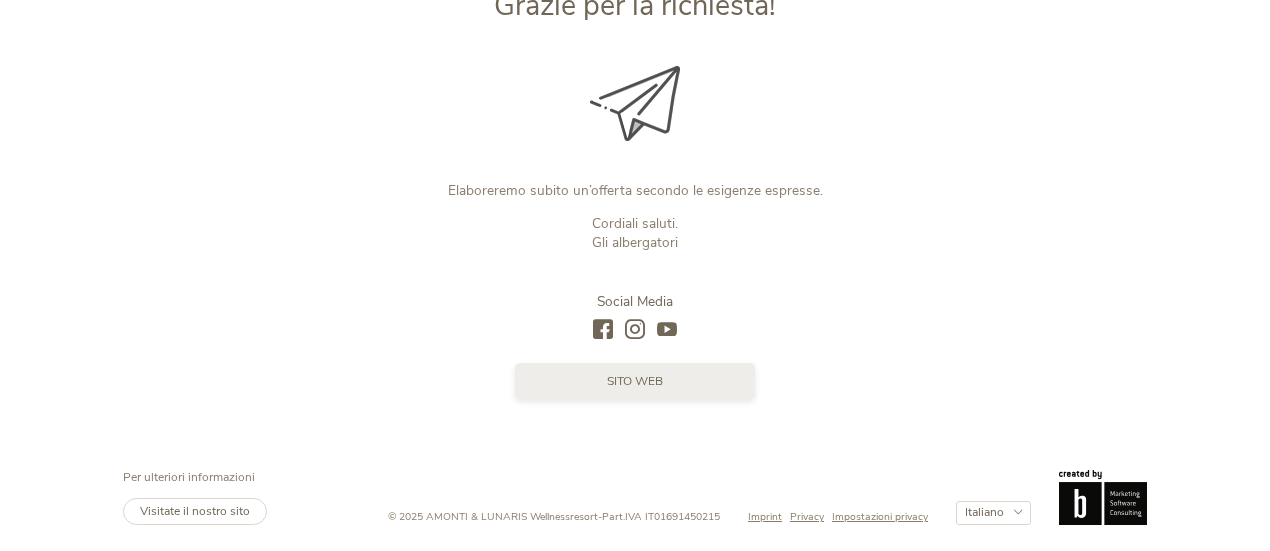 click on "sito web" at bounding box center (635, 381) 